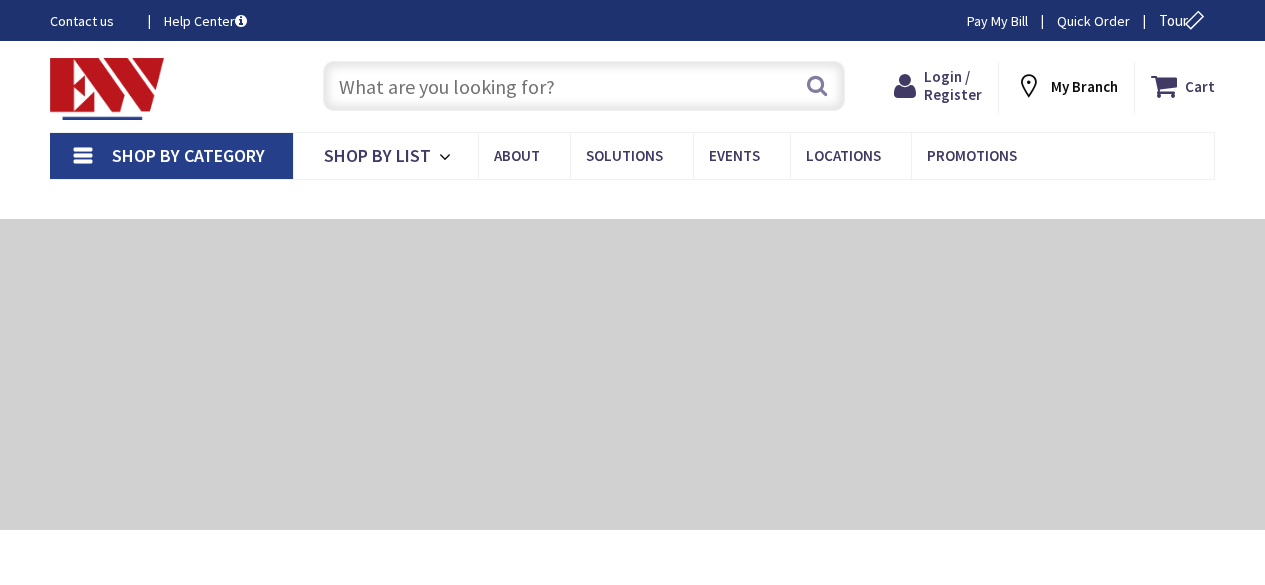scroll, scrollTop: 0, scrollLeft: 0, axis: both 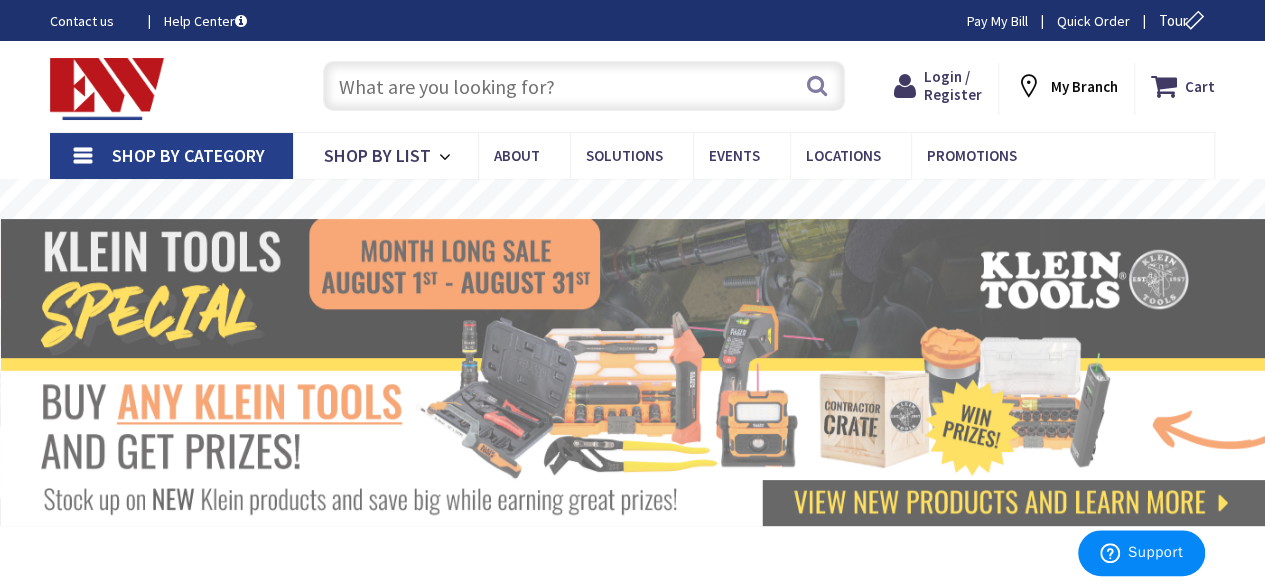 click at bounding box center (584, 86) 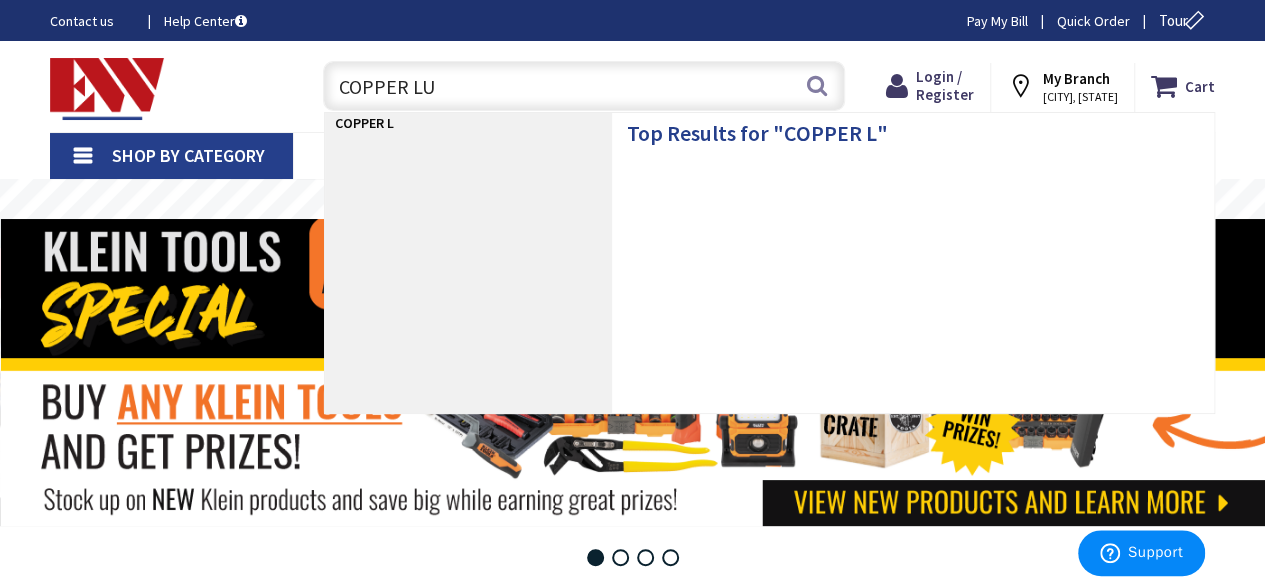 scroll, scrollTop: 0, scrollLeft: 0, axis: both 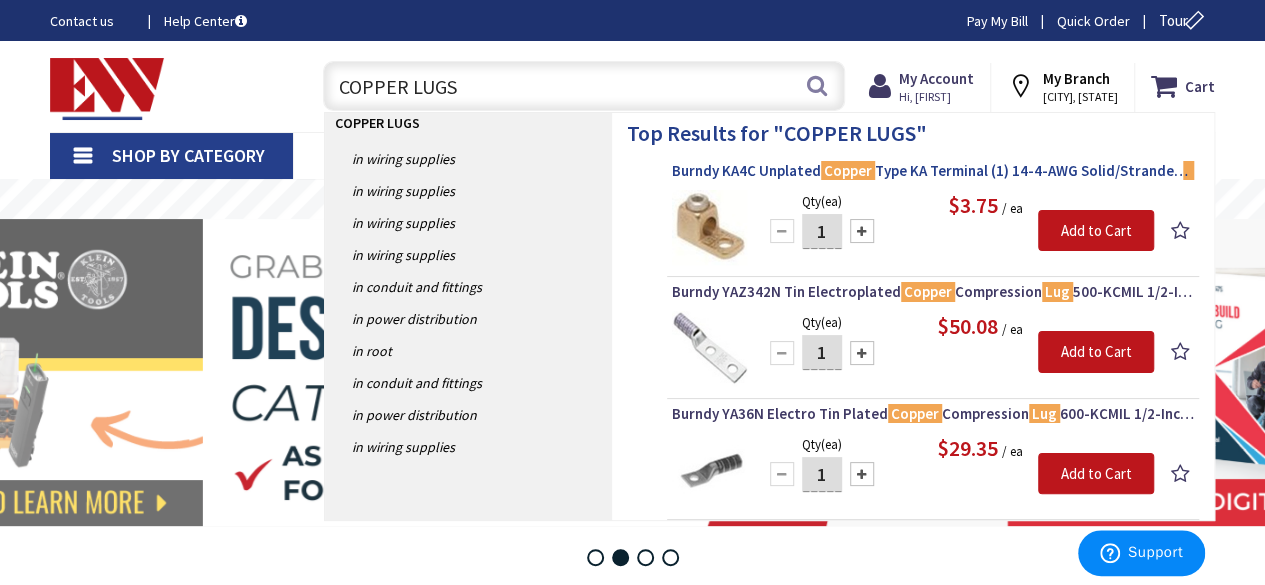 type on "COPPER LUGS" 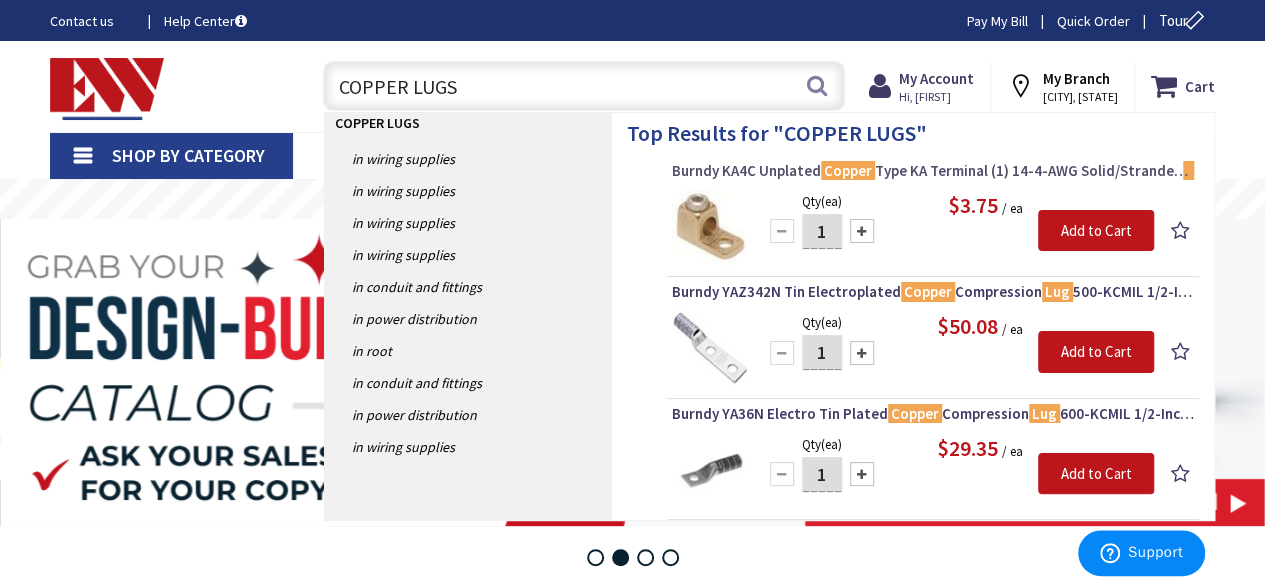 click on "Burndy KA4C Unplated  Copper  Type KA Terminal (1) 14-4-AWG Solid/Stranded  Copper  KA- Lug ™" at bounding box center (933, 171) 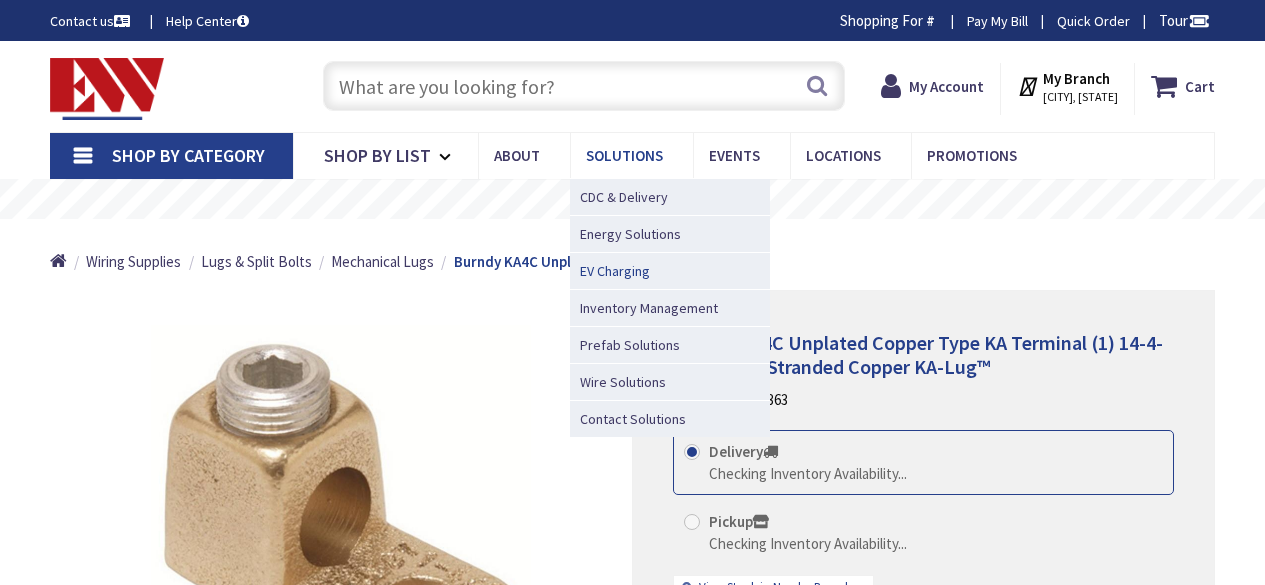 scroll, scrollTop: 0, scrollLeft: 0, axis: both 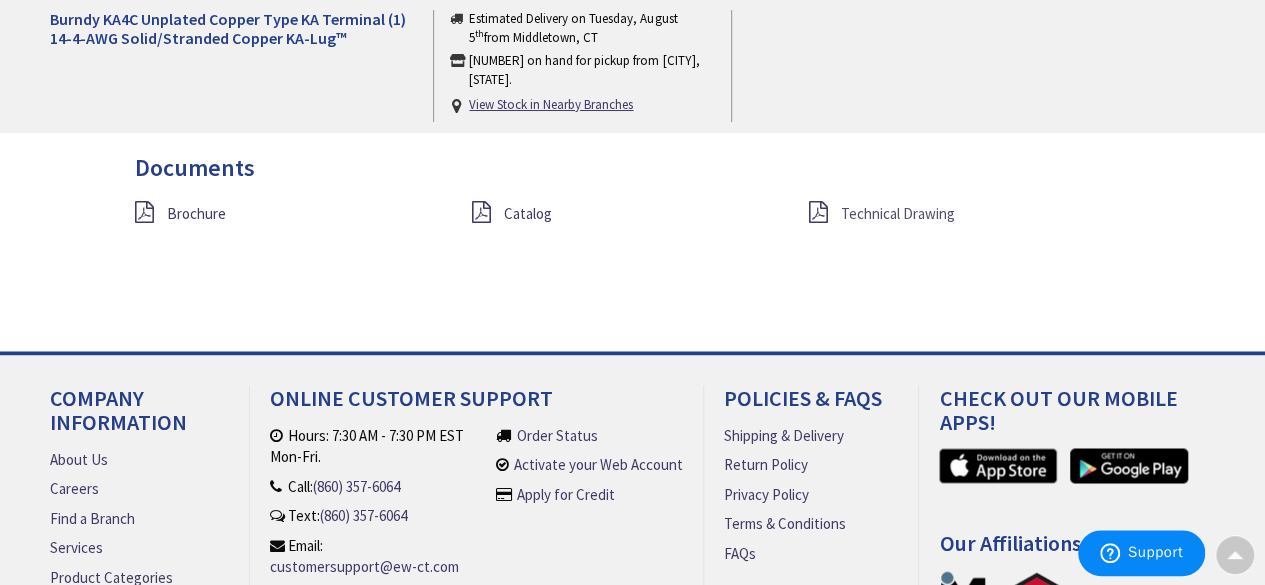 click on "Technical Drawing" at bounding box center [897, 213] 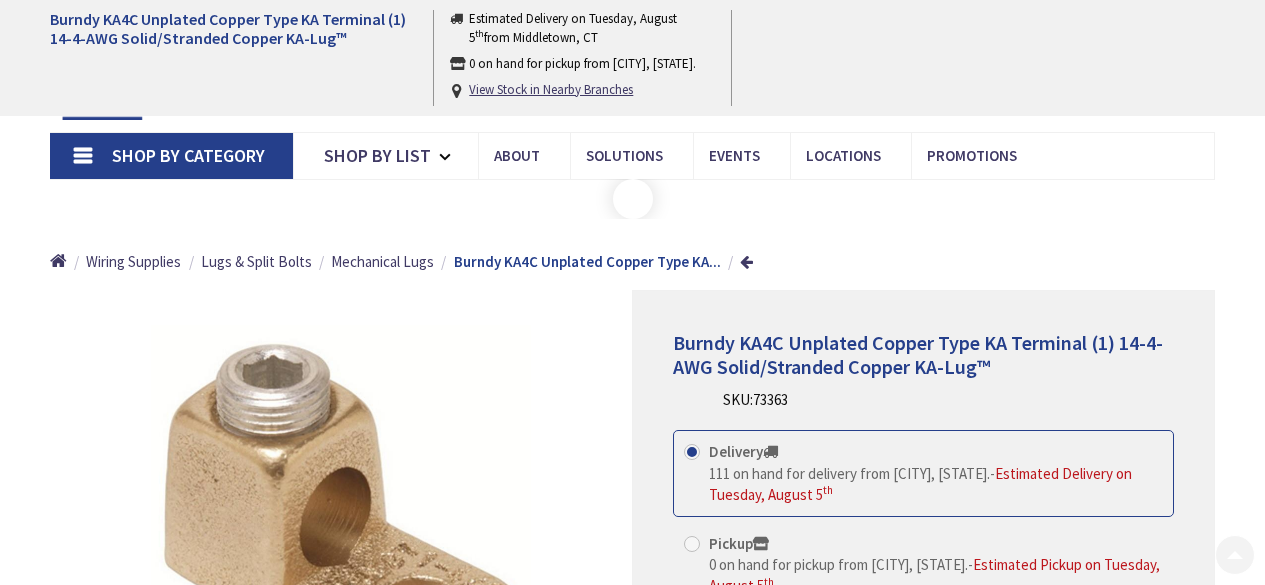 scroll, scrollTop: 1500, scrollLeft: 0, axis: vertical 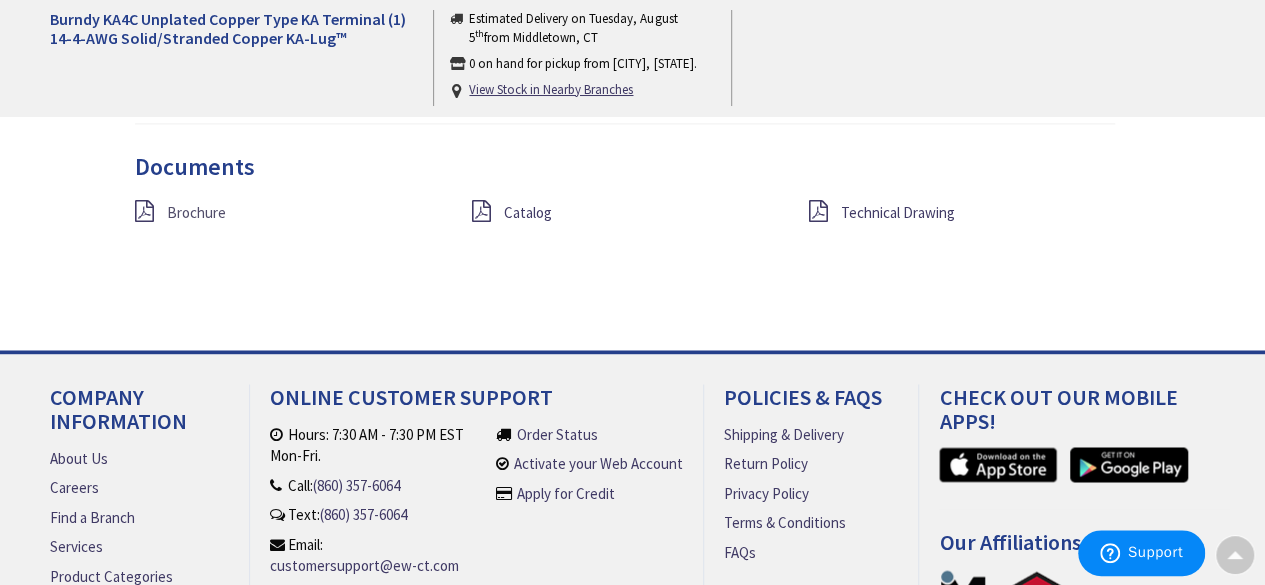 click on "Brochure" at bounding box center [196, 212] 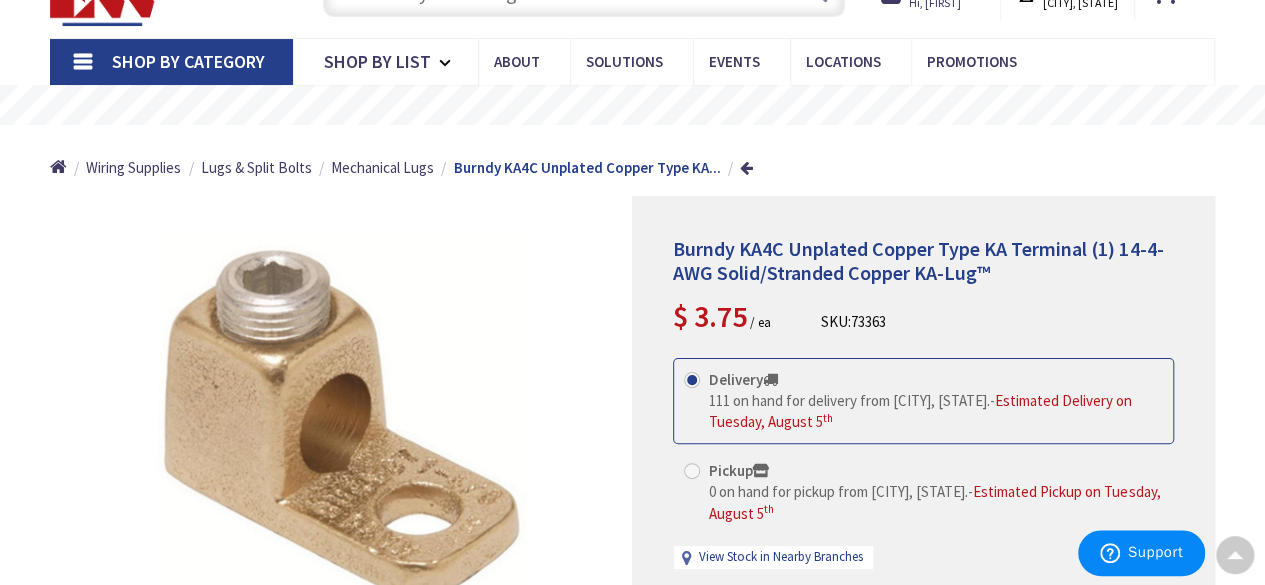 scroll, scrollTop: 0, scrollLeft: 0, axis: both 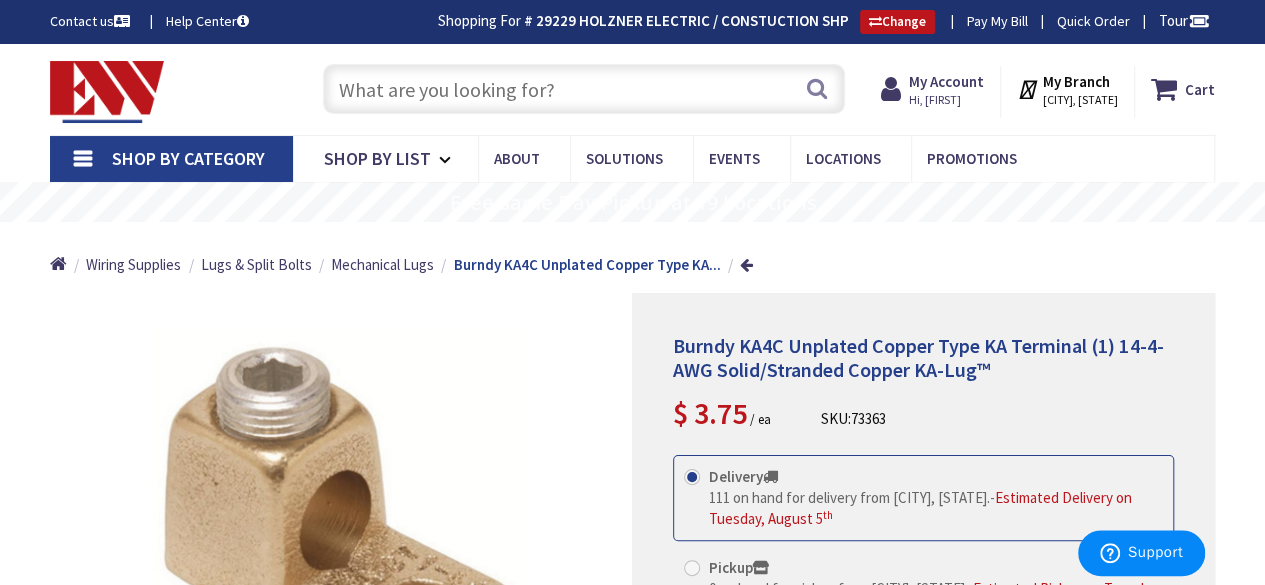 click at bounding box center (584, 89) 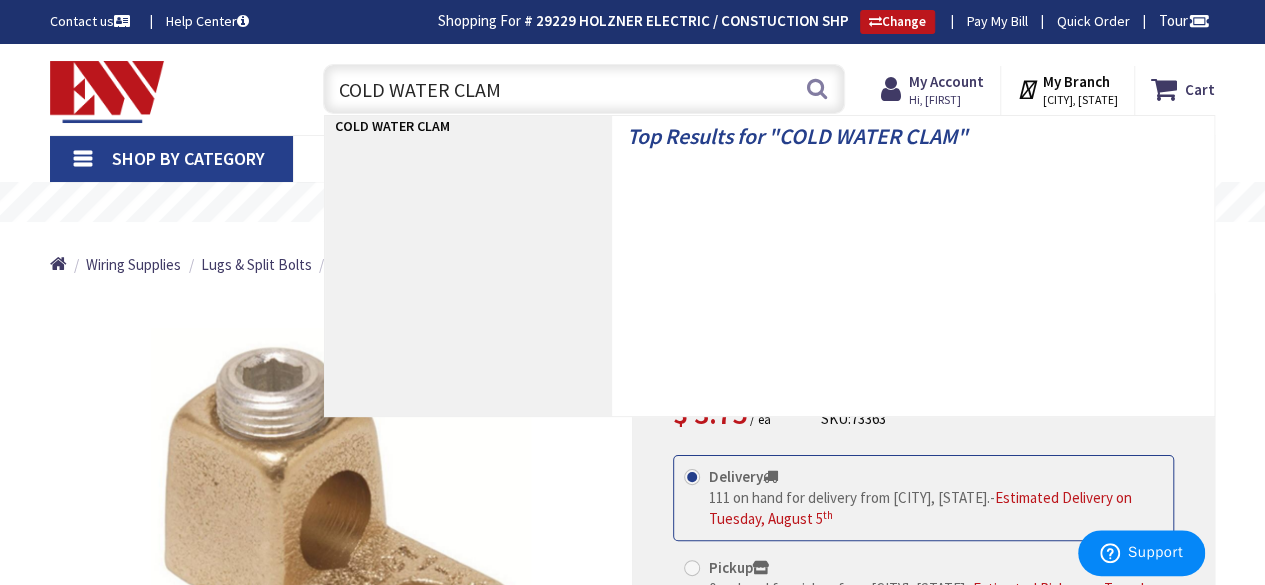 type on "COLD WATER CLAMP" 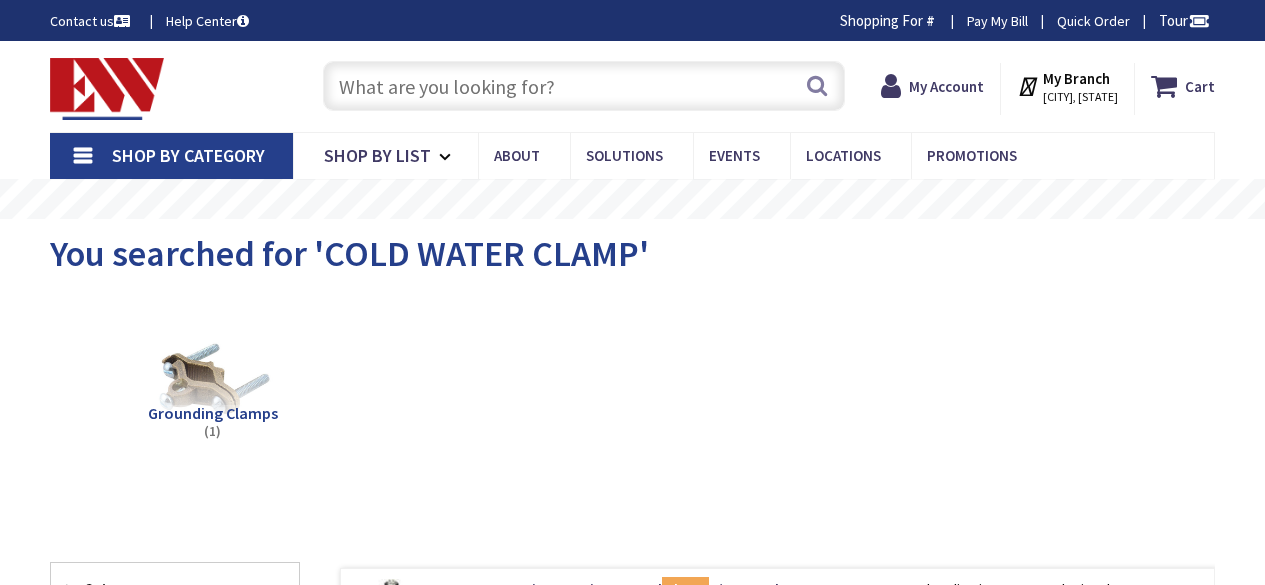 scroll, scrollTop: 0, scrollLeft: 0, axis: both 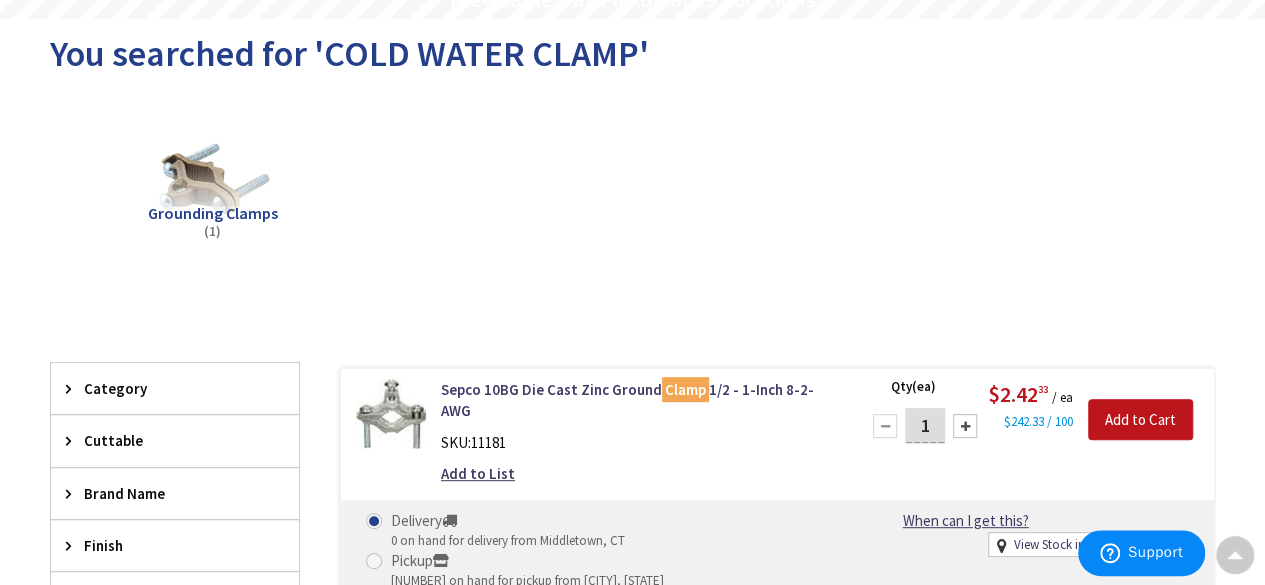 click on "Grounding Clamps" at bounding box center (213, 213) 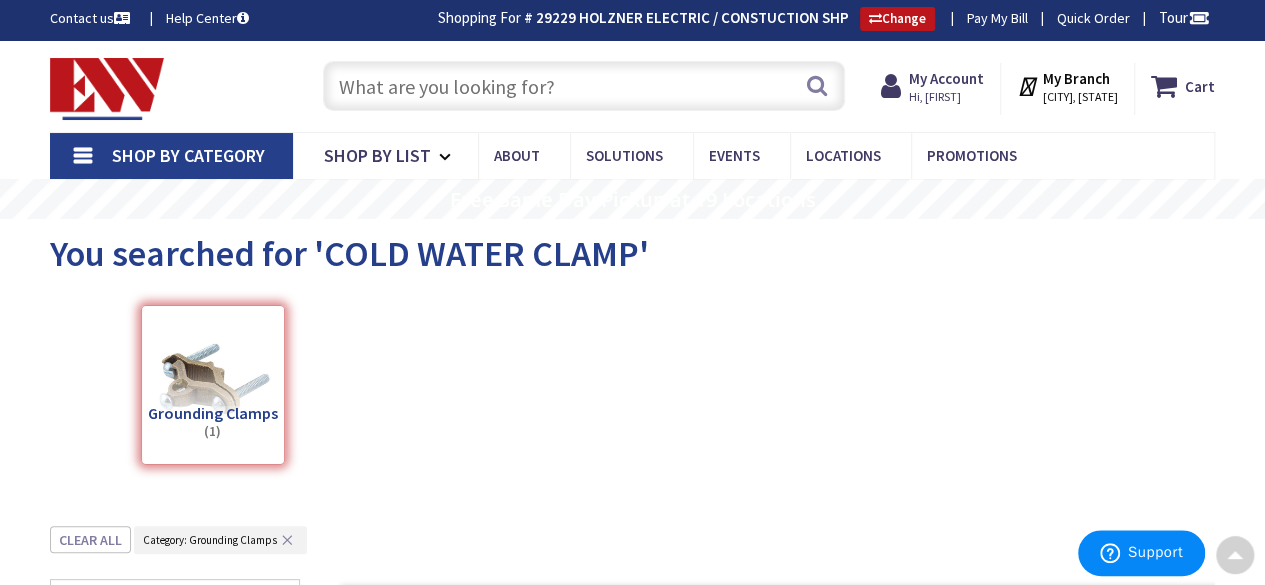 scroll, scrollTop: 0, scrollLeft: 0, axis: both 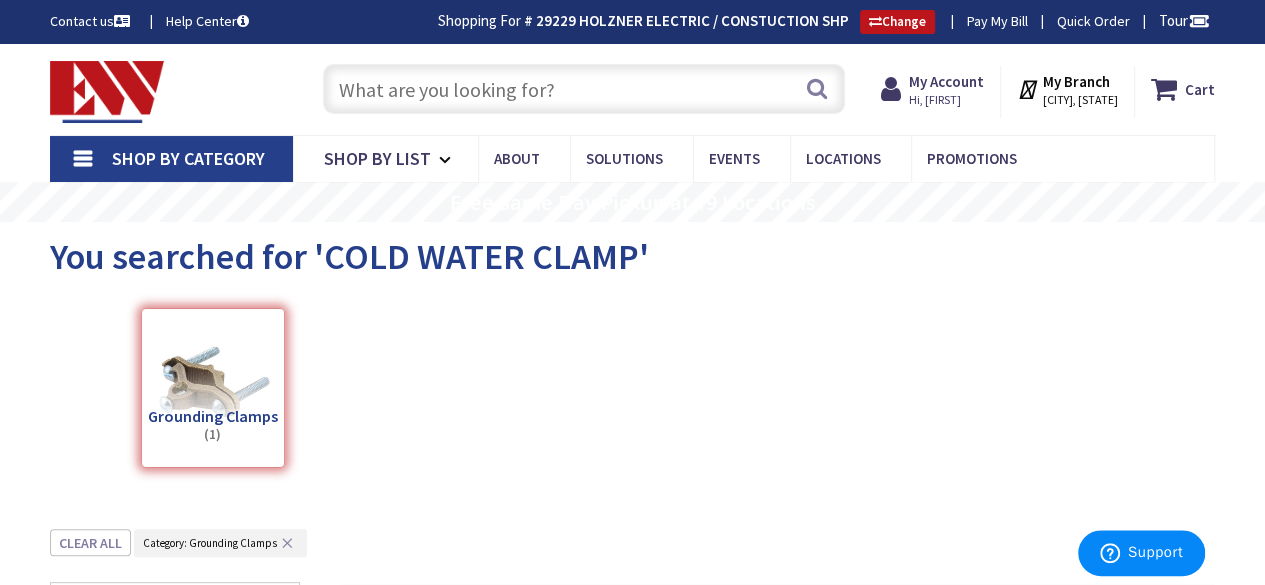 click at bounding box center (584, 89) 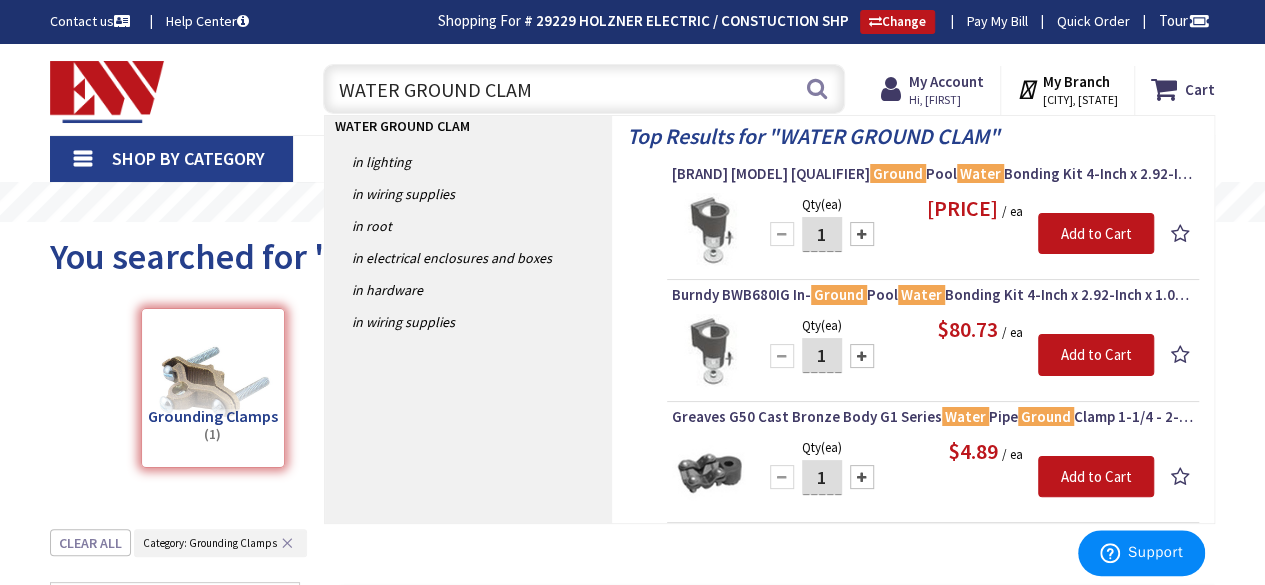 type on "WATER GROUND CLAMP" 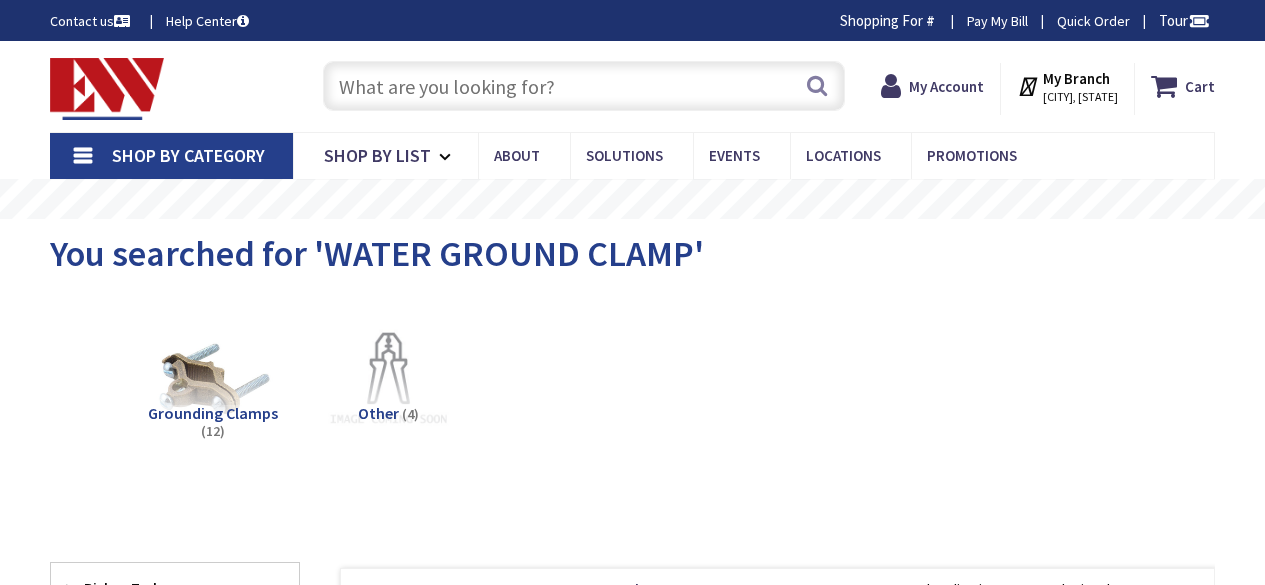 scroll, scrollTop: 0, scrollLeft: 0, axis: both 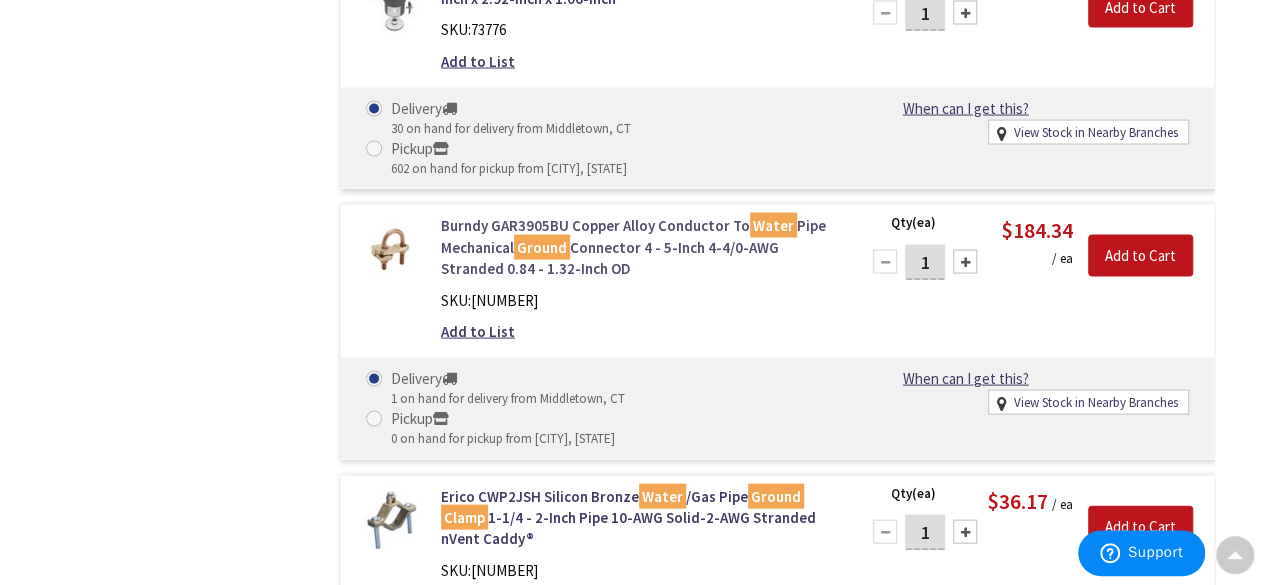 click on "Burndy GAR3905BU Copper Alloy Conductor To  Water  Pipe Mechanical  Ground  Connector 4 - 5-Inch 4-4/0-AWG Stranded 0.84 - 1.32-Inch OD" at bounding box center [638, 247] 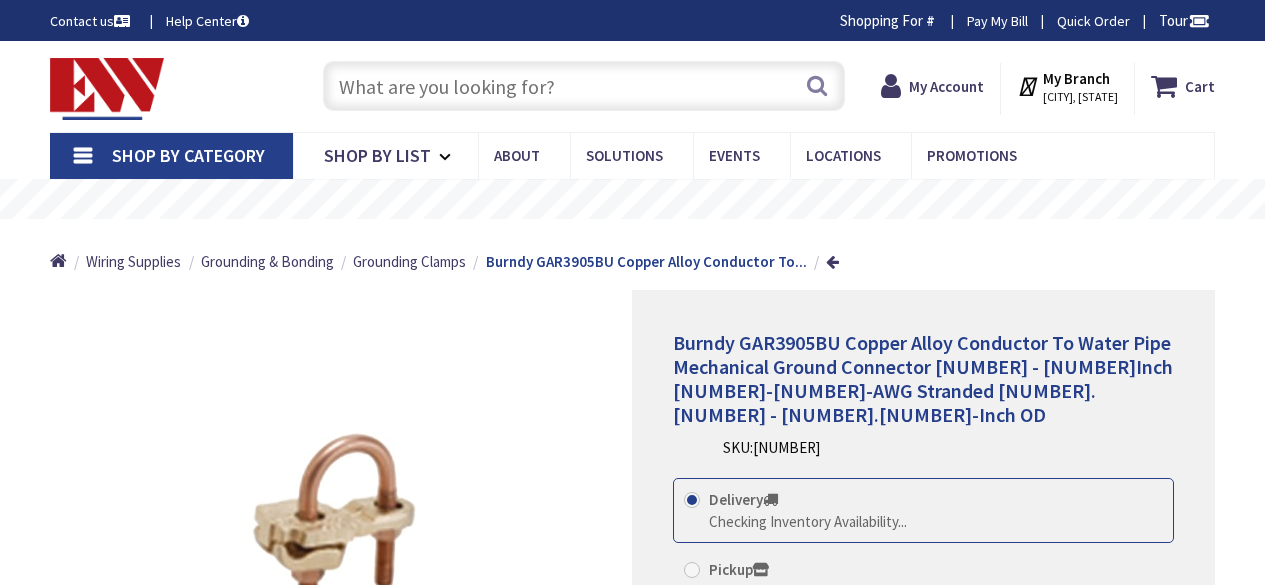 scroll, scrollTop: 0, scrollLeft: 0, axis: both 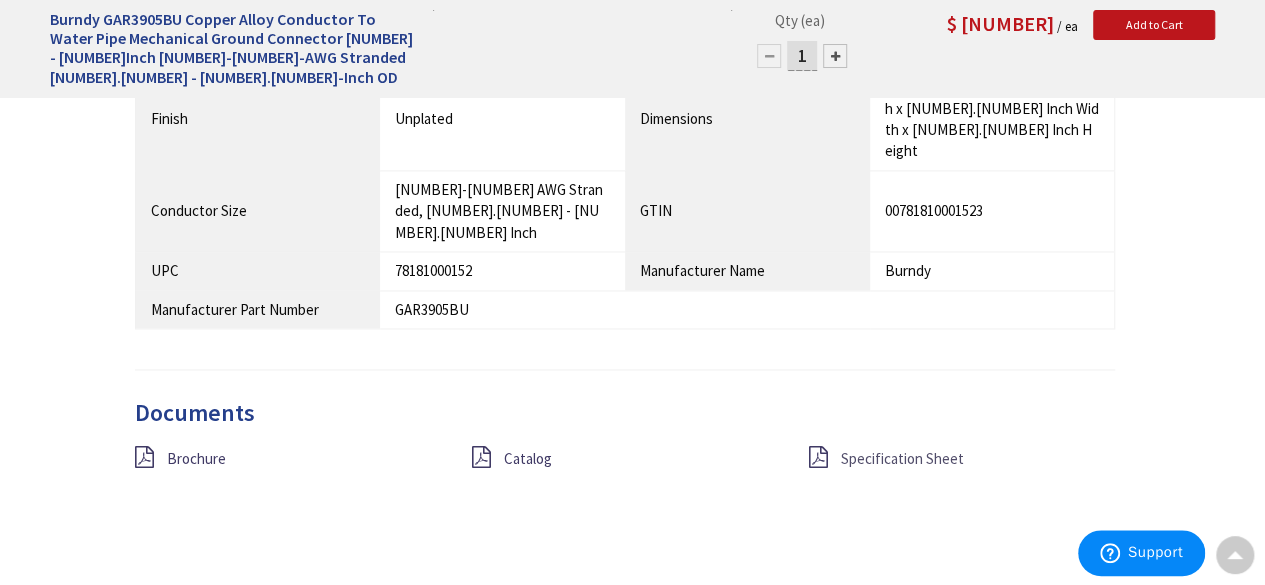 click on "Specification Sheet" at bounding box center [901, 458] 